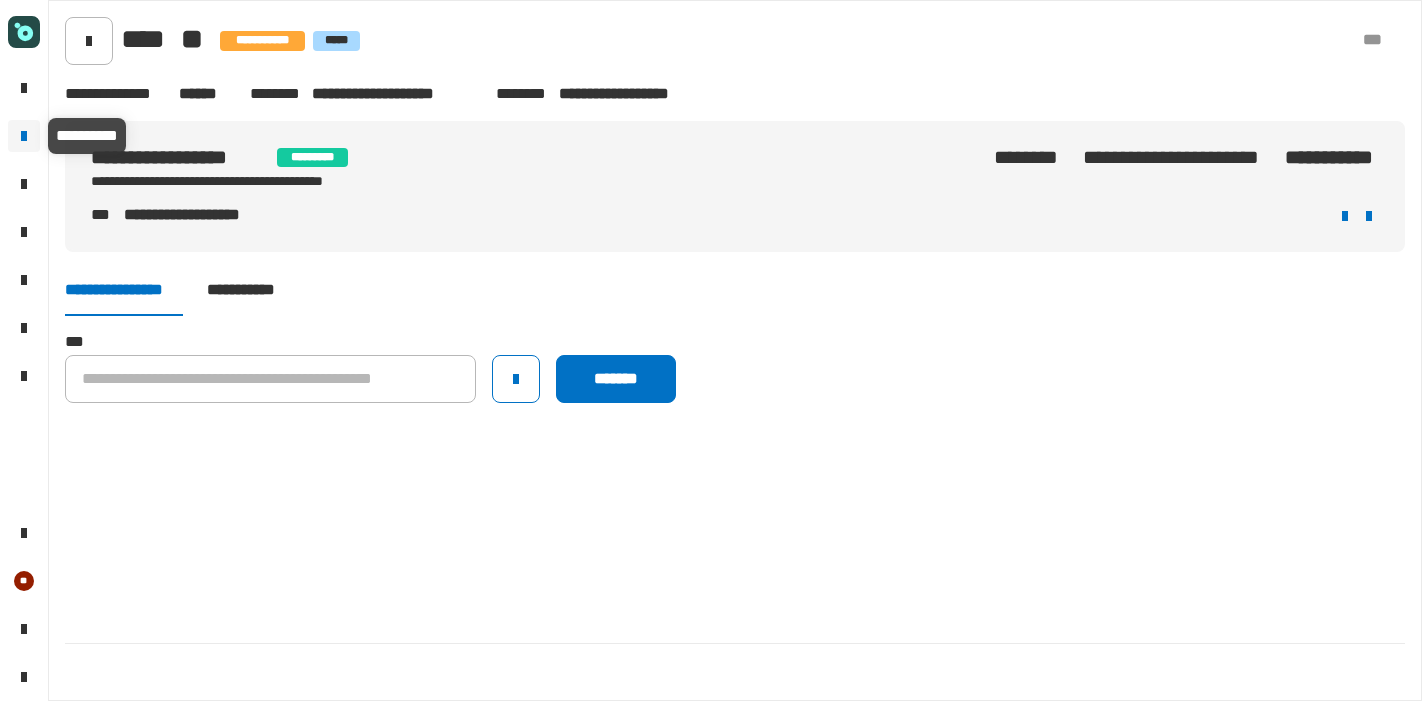 scroll, scrollTop: 0, scrollLeft: 0, axis: both 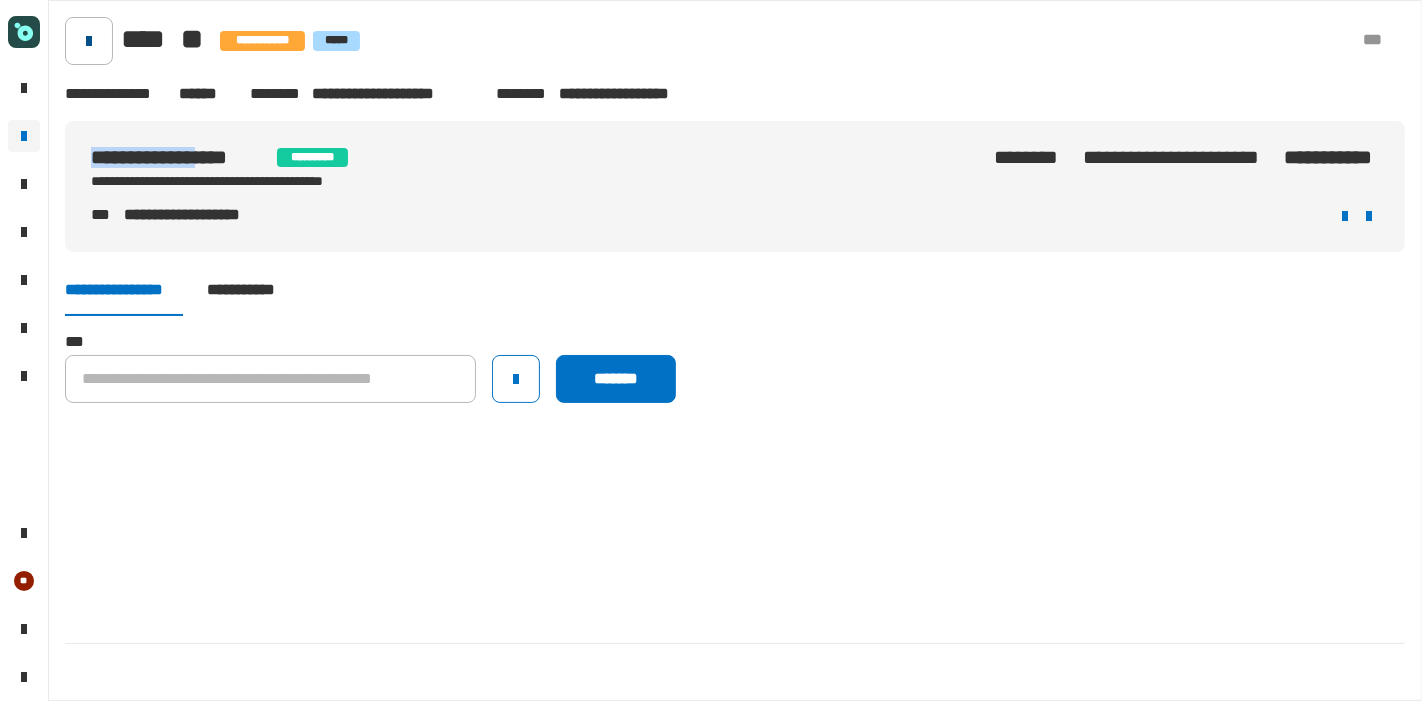 click 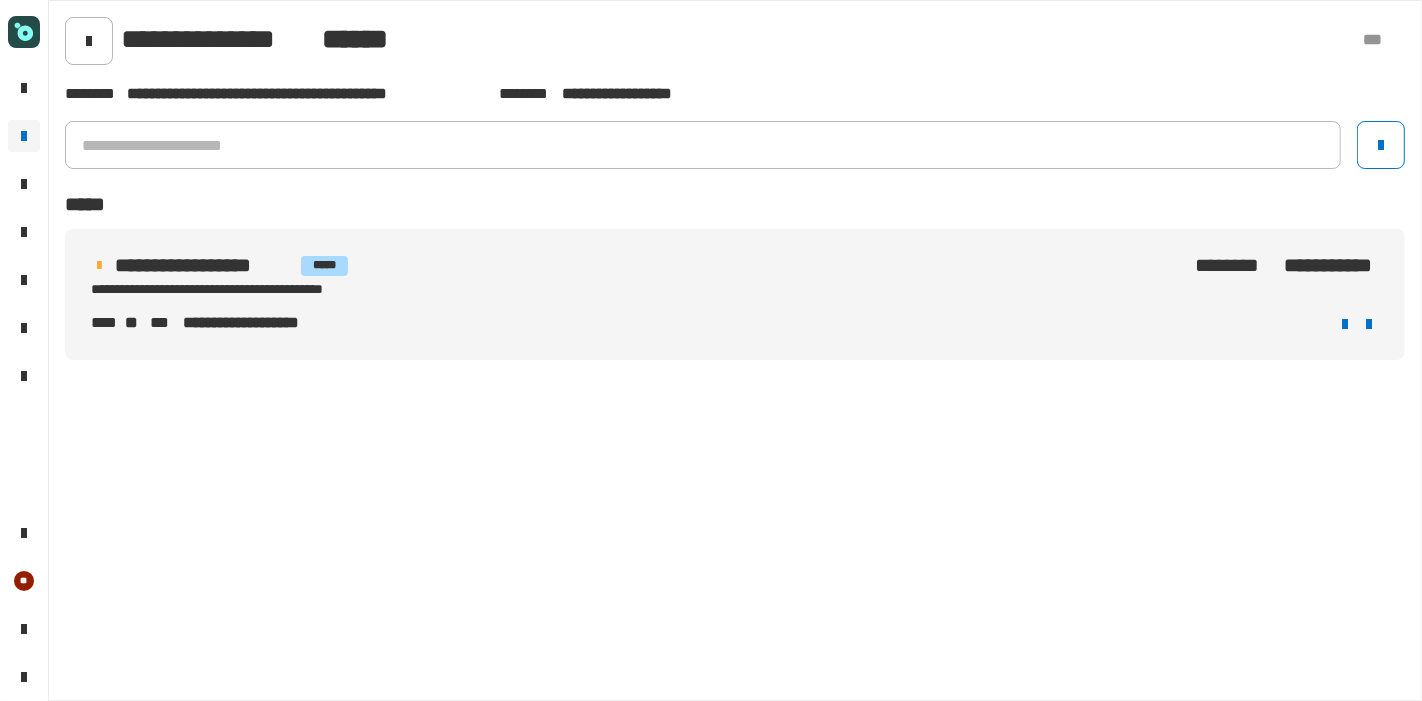 click 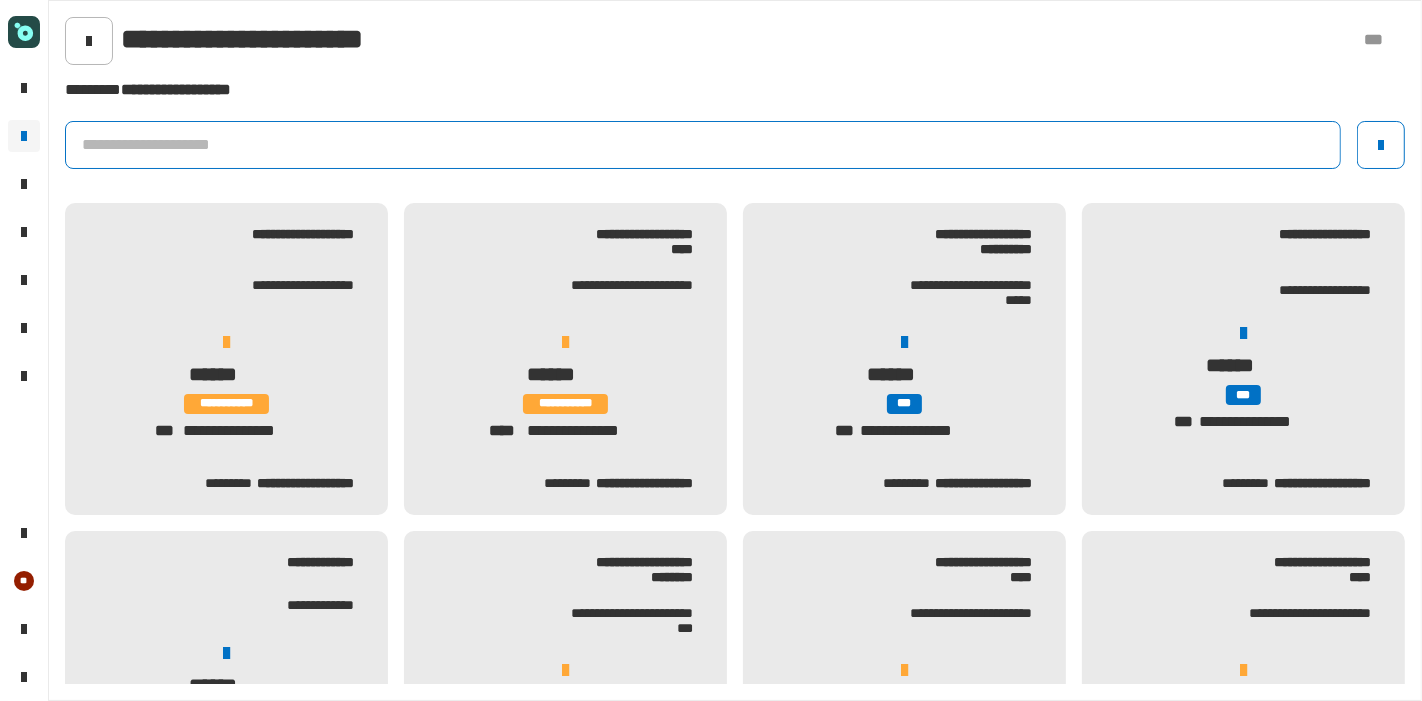 click 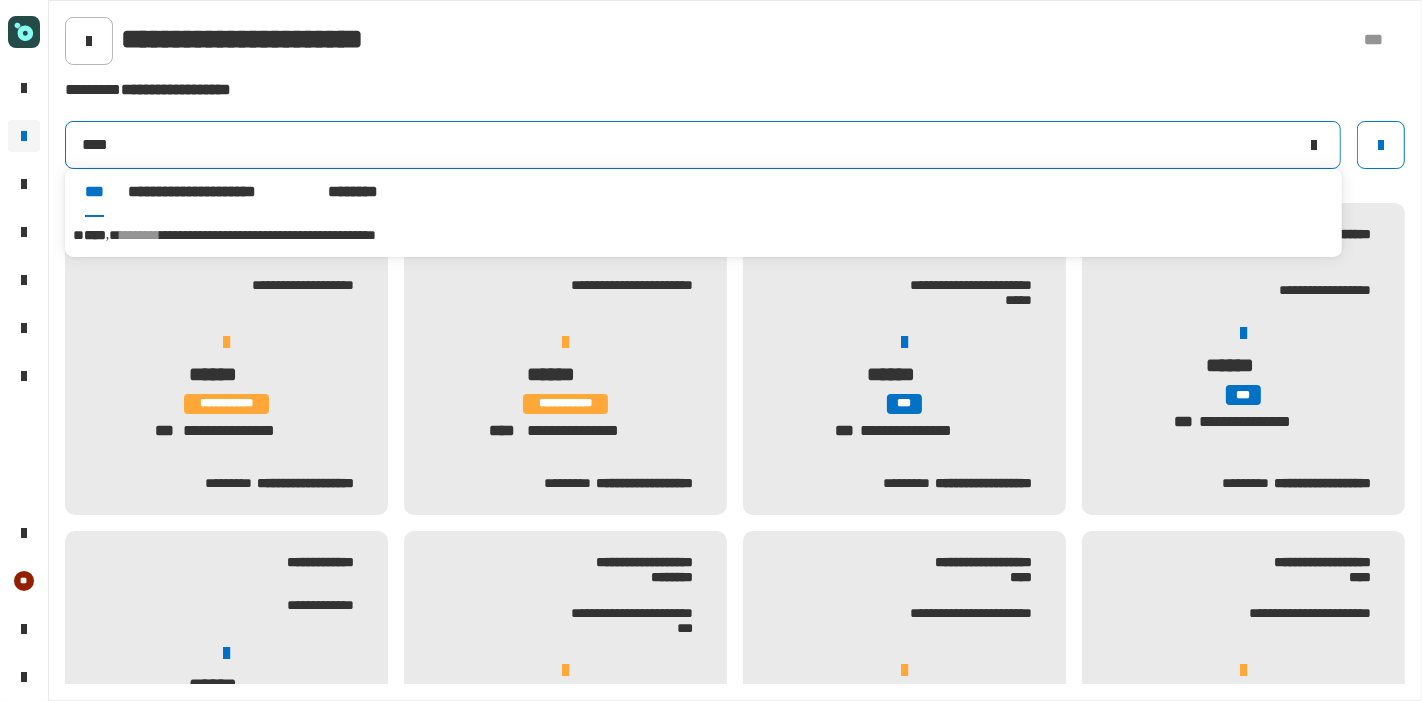 type on "****" 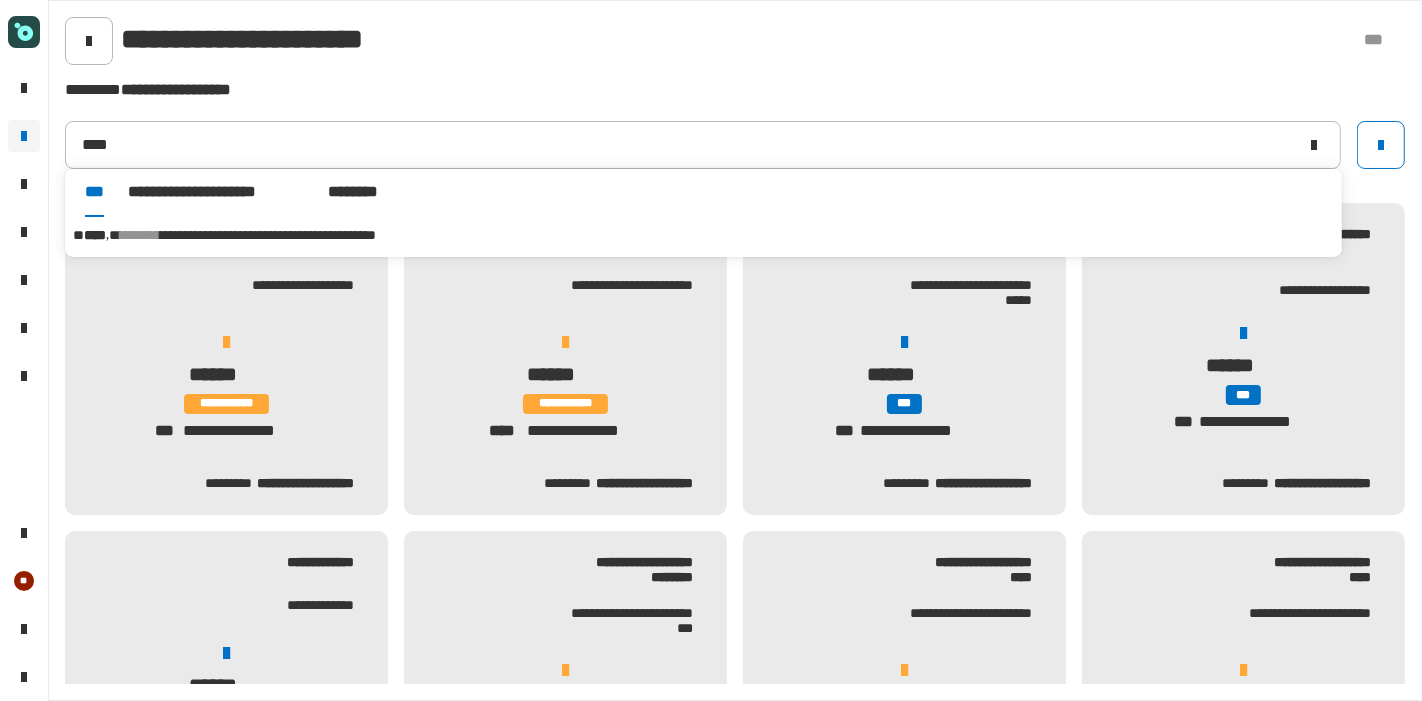 click on "**********" at bounding box center (703, 235) 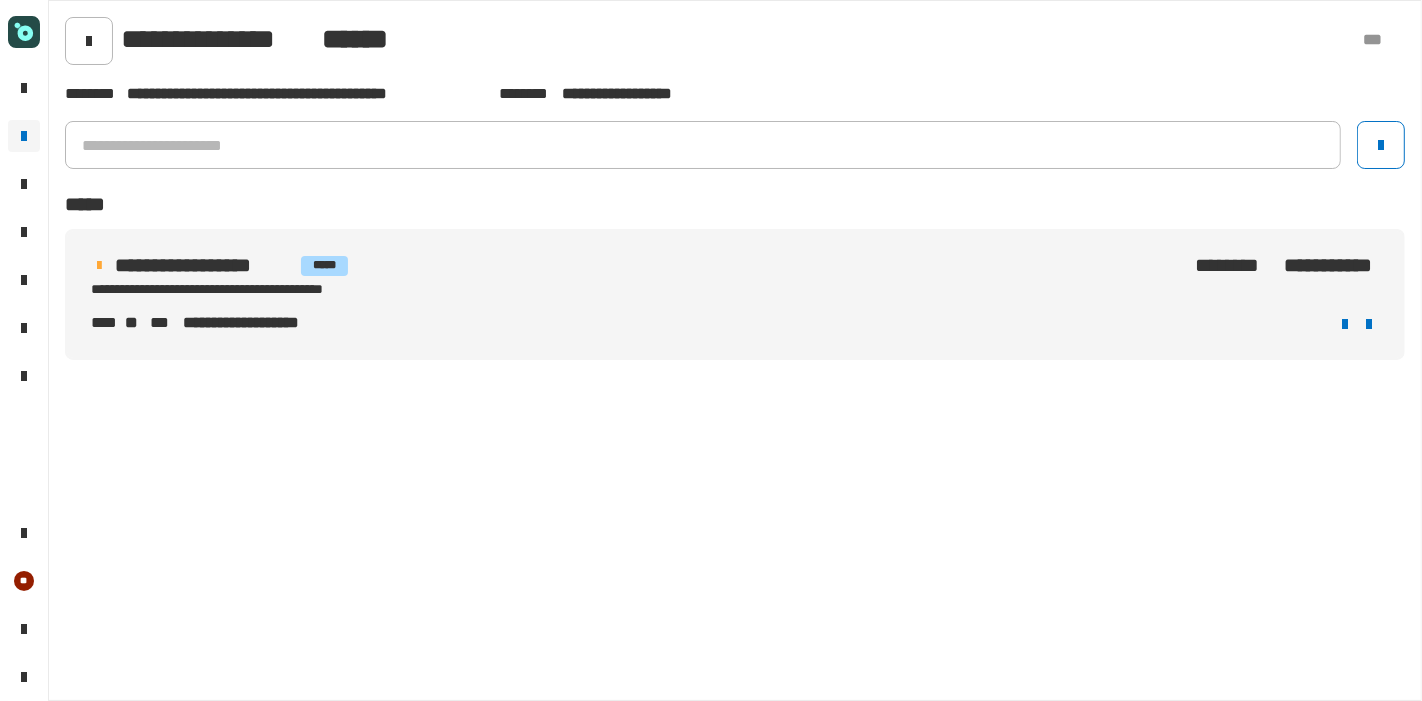 click on "*****" at bounding box center [324, 266] 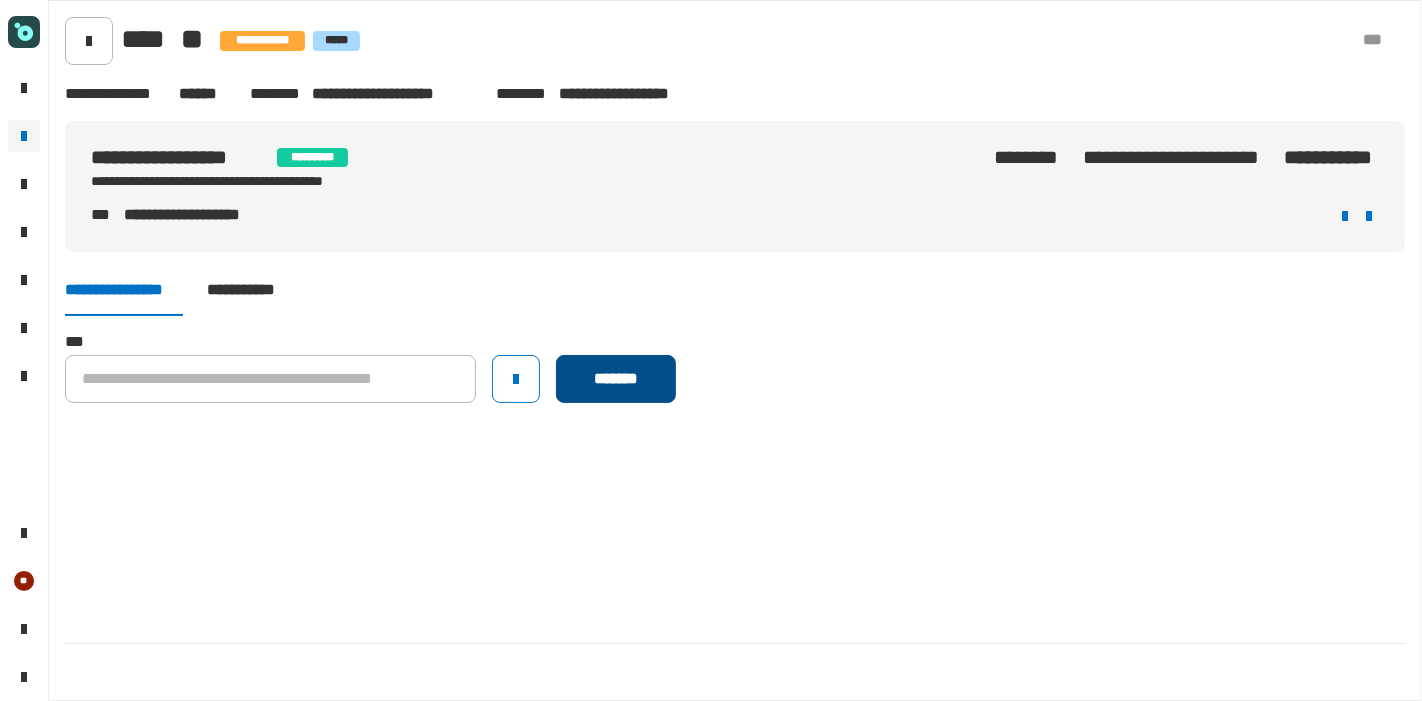 click on "*******" 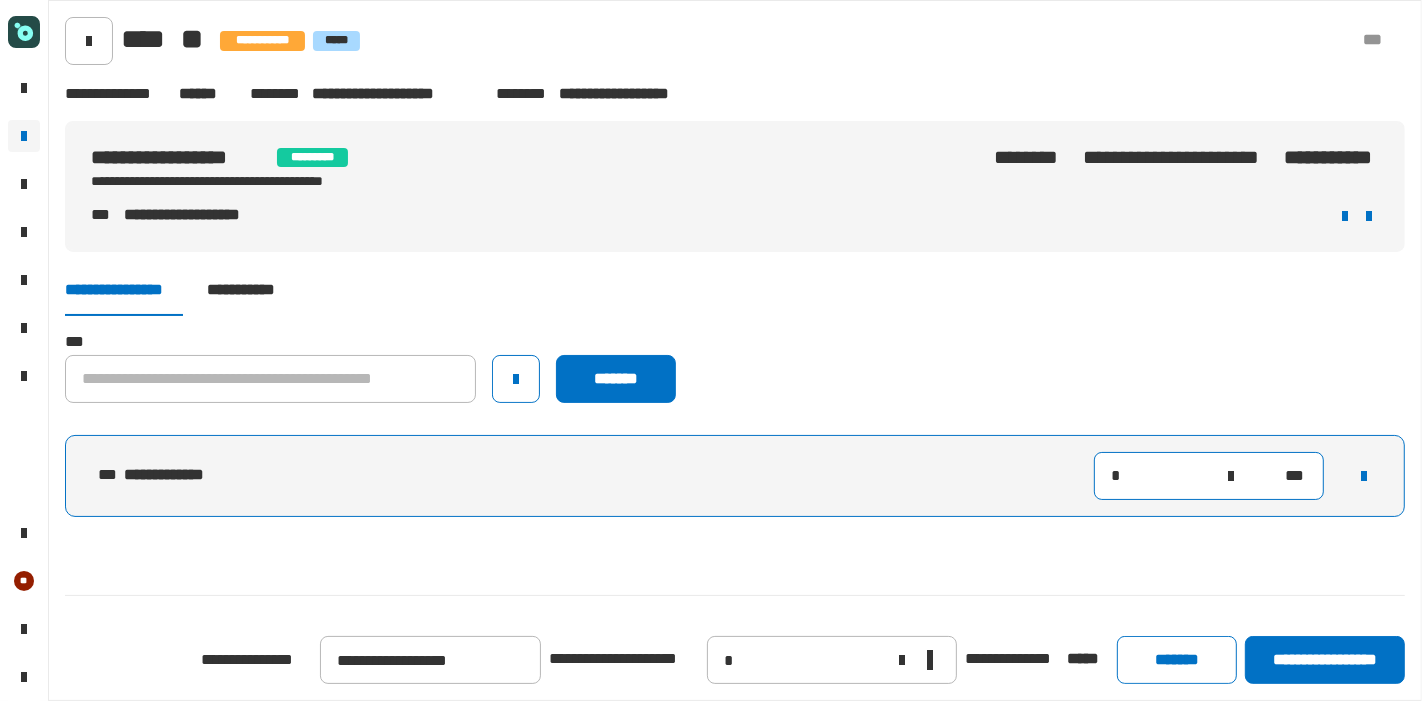 click on "*" 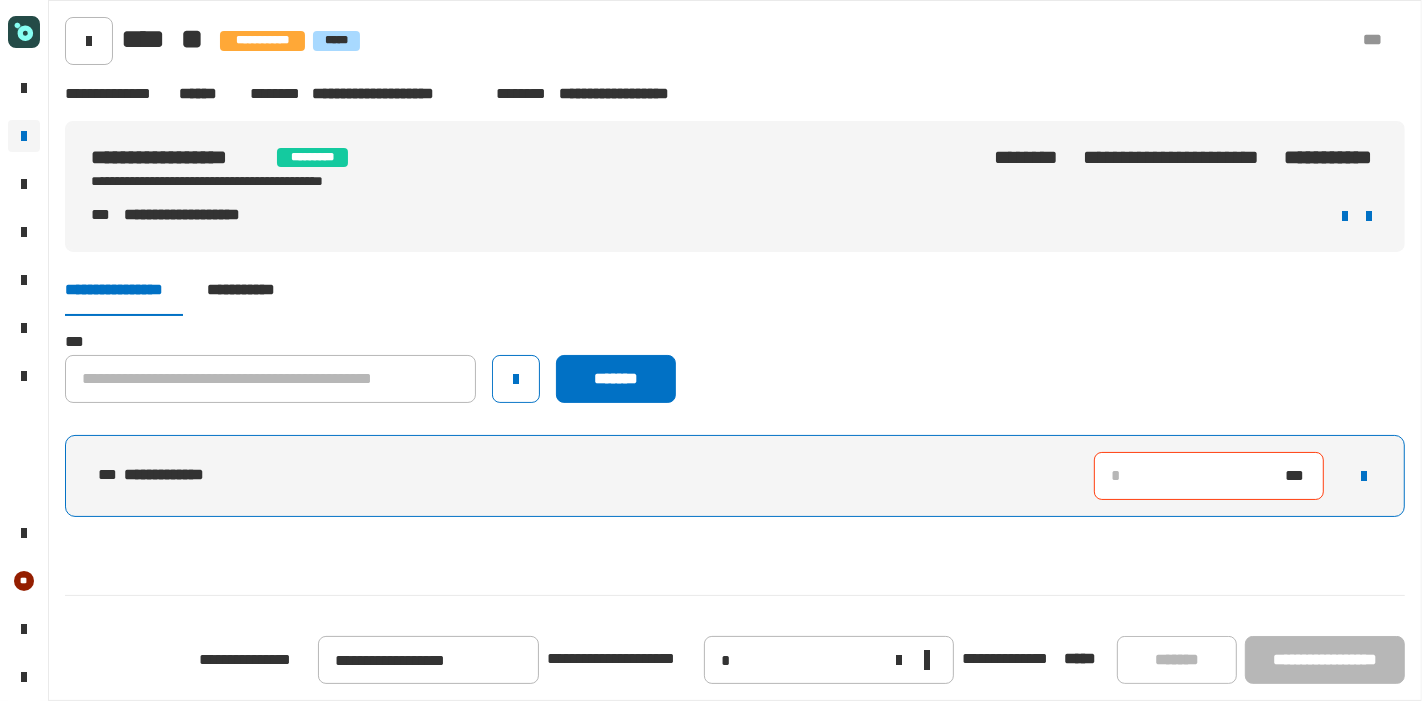 type on "*" 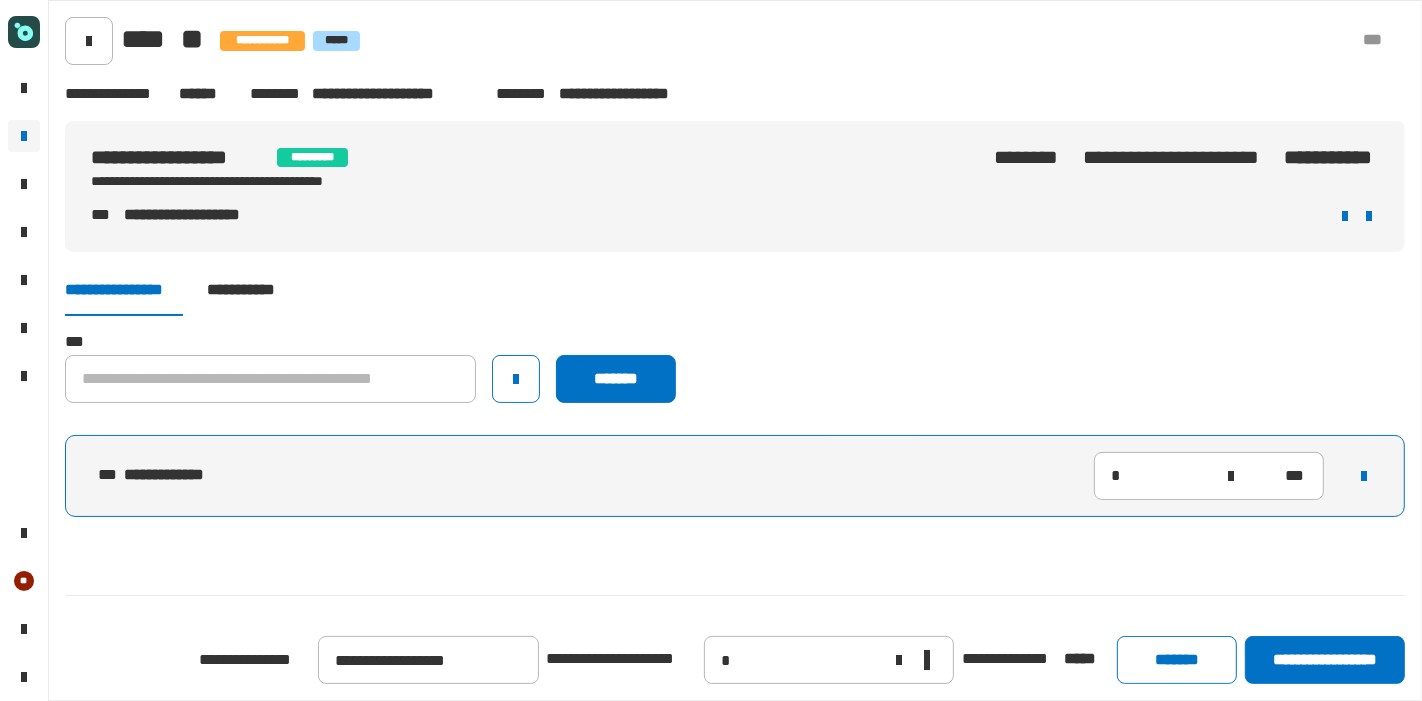 click on "**********" 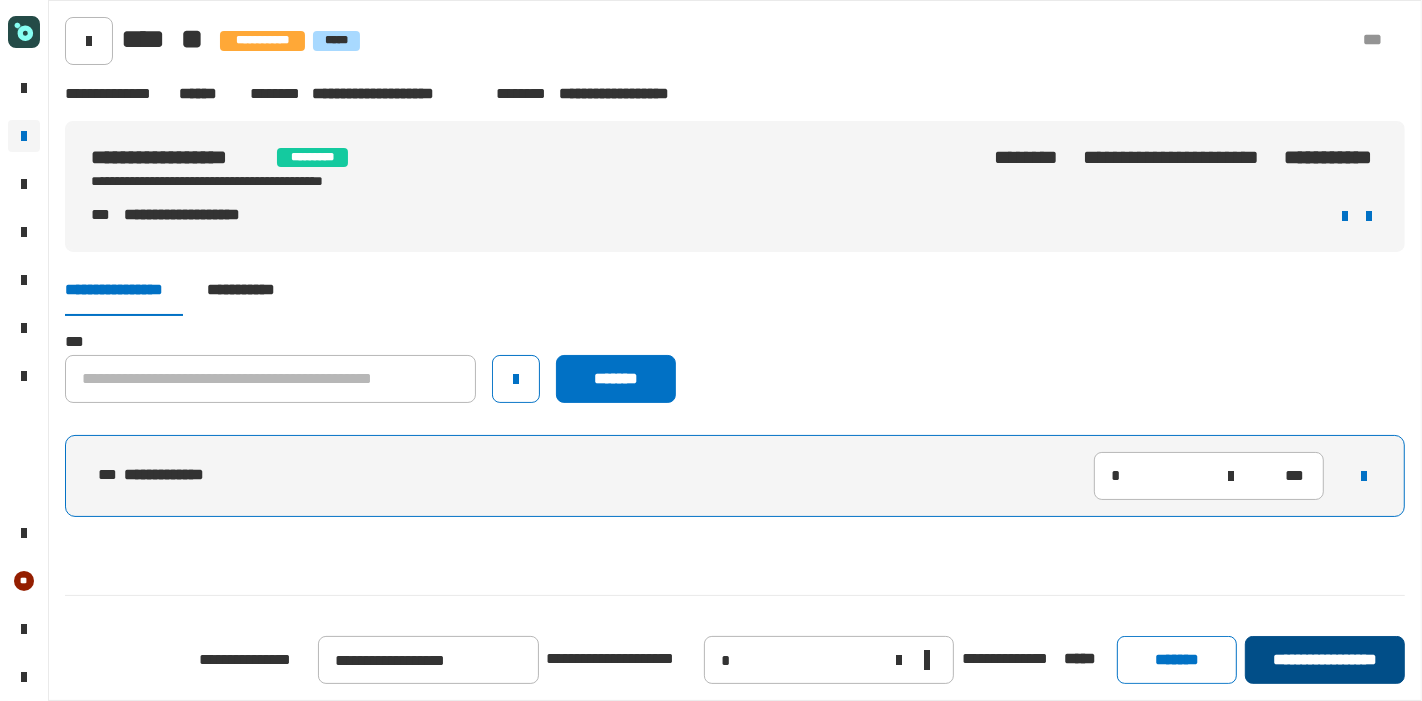 click on "**********" 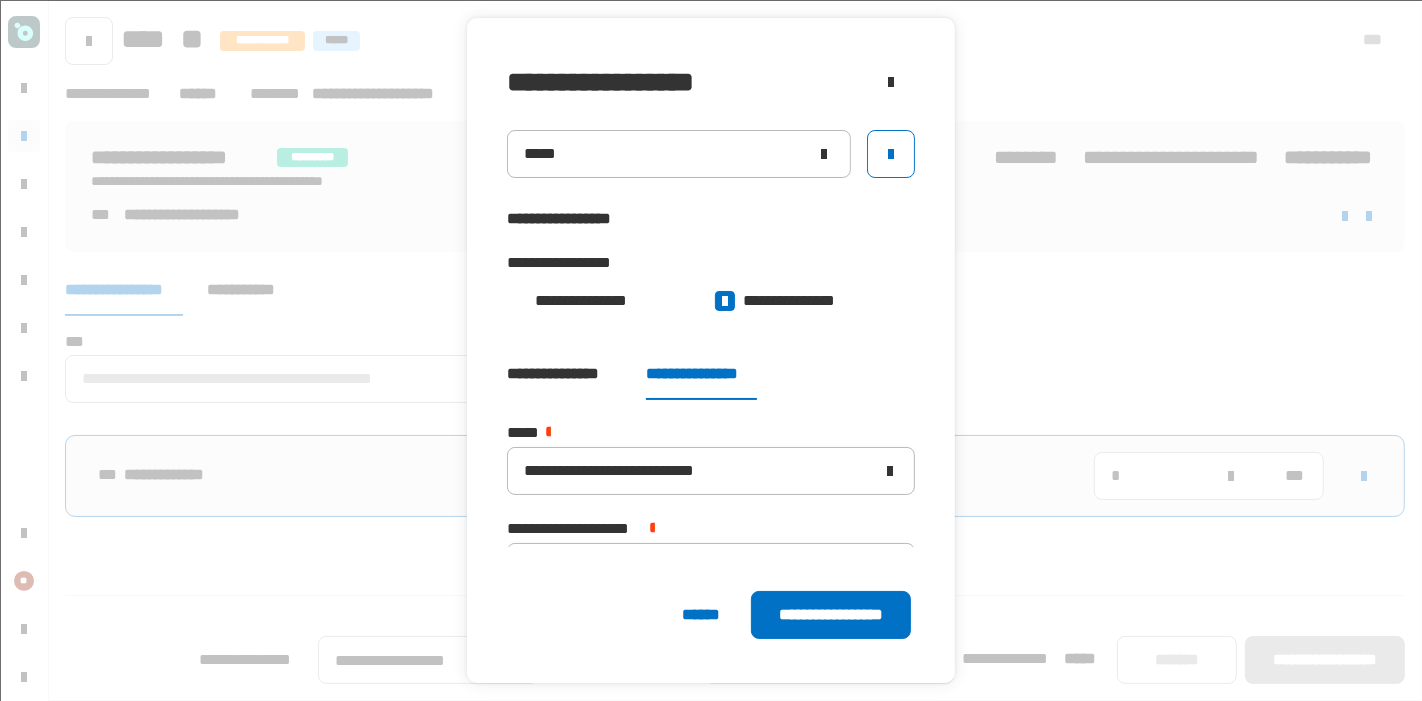 scroll, scrollTop: 50, scrollLeft: 0, axis: vertical 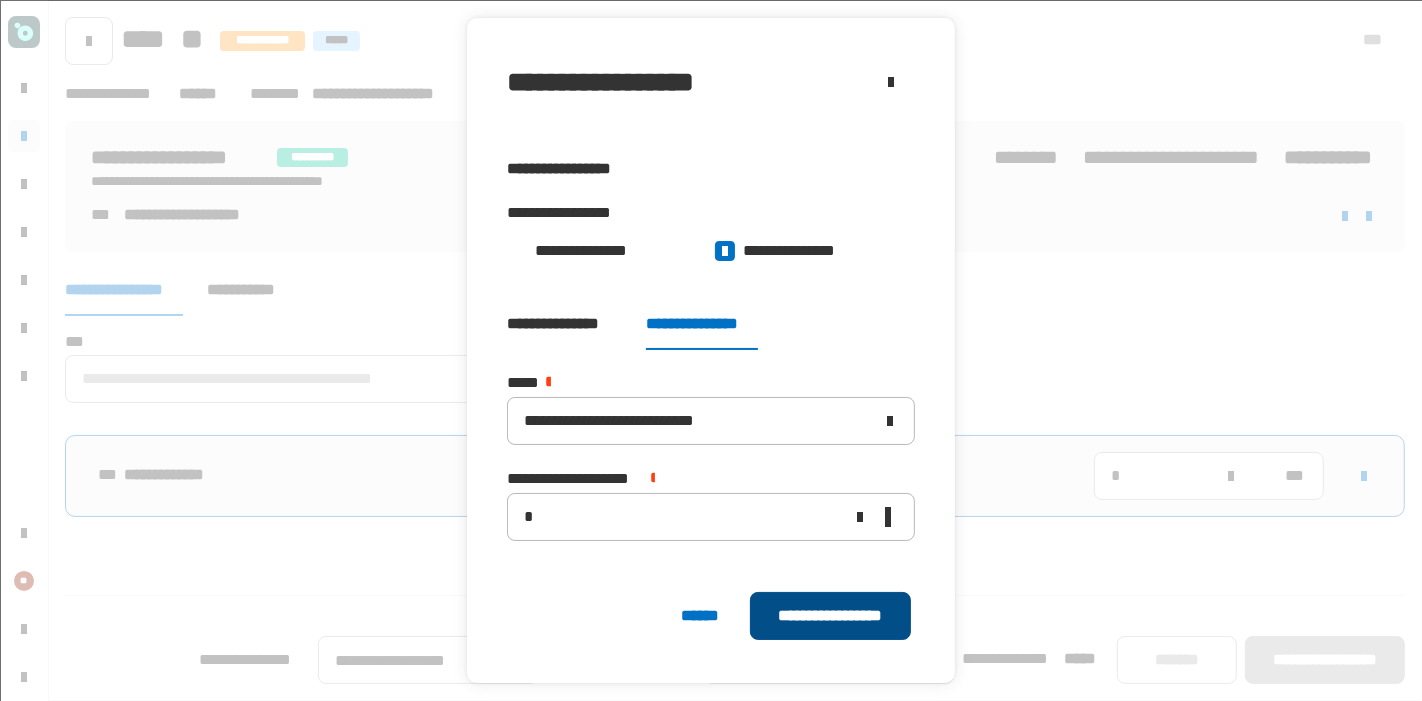 click on "**********" 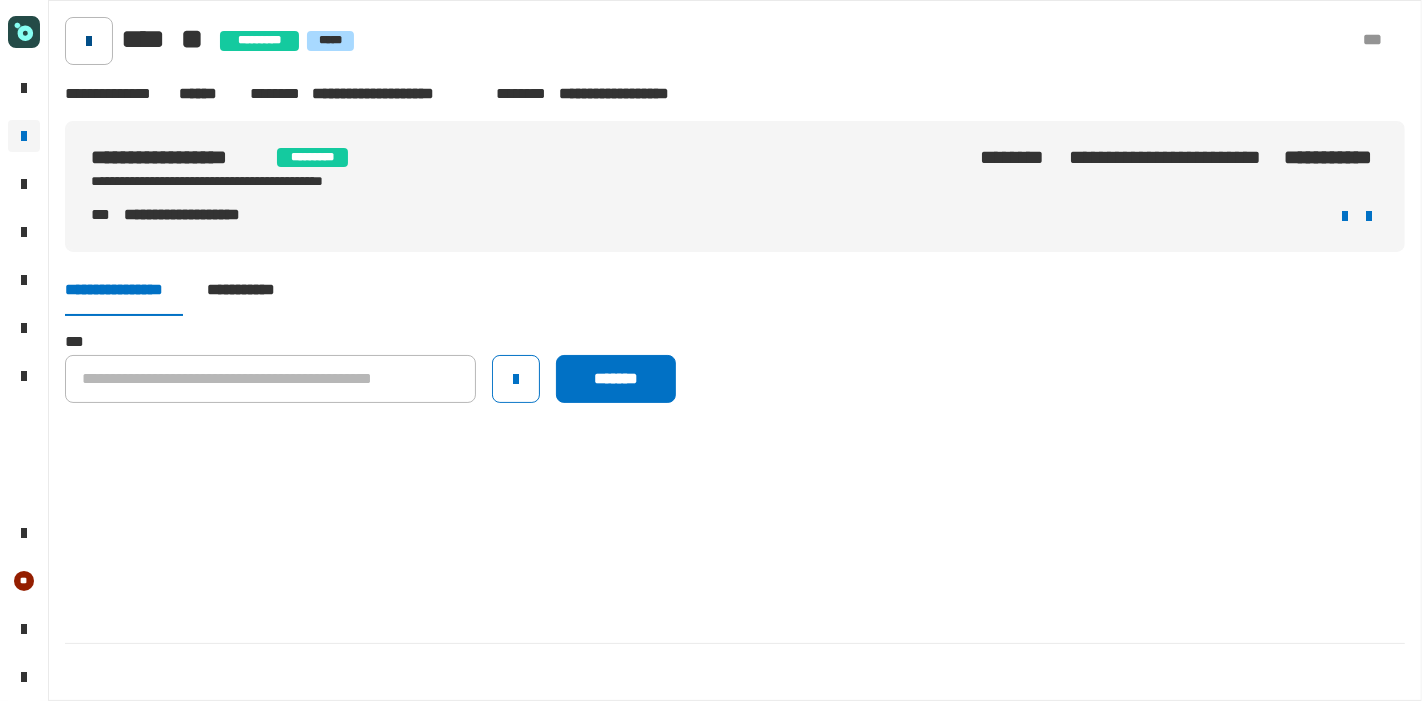 click 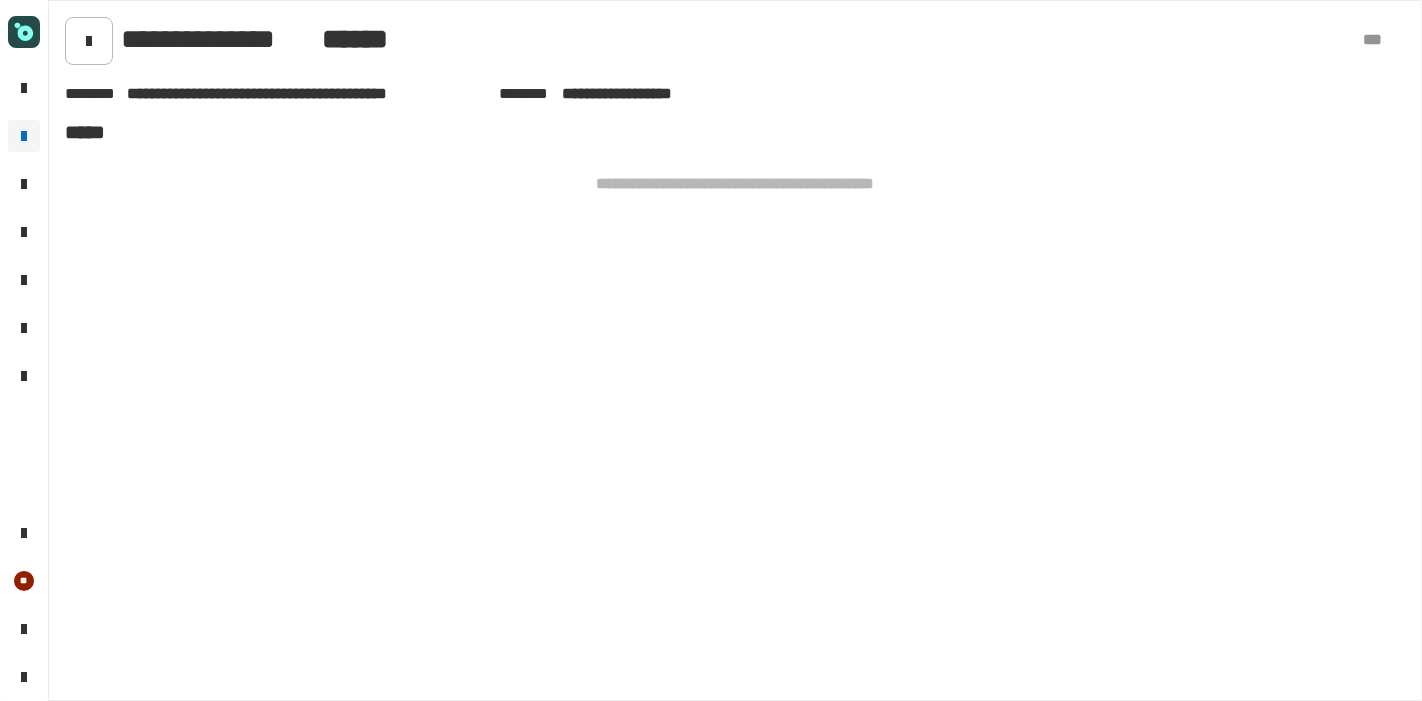 click 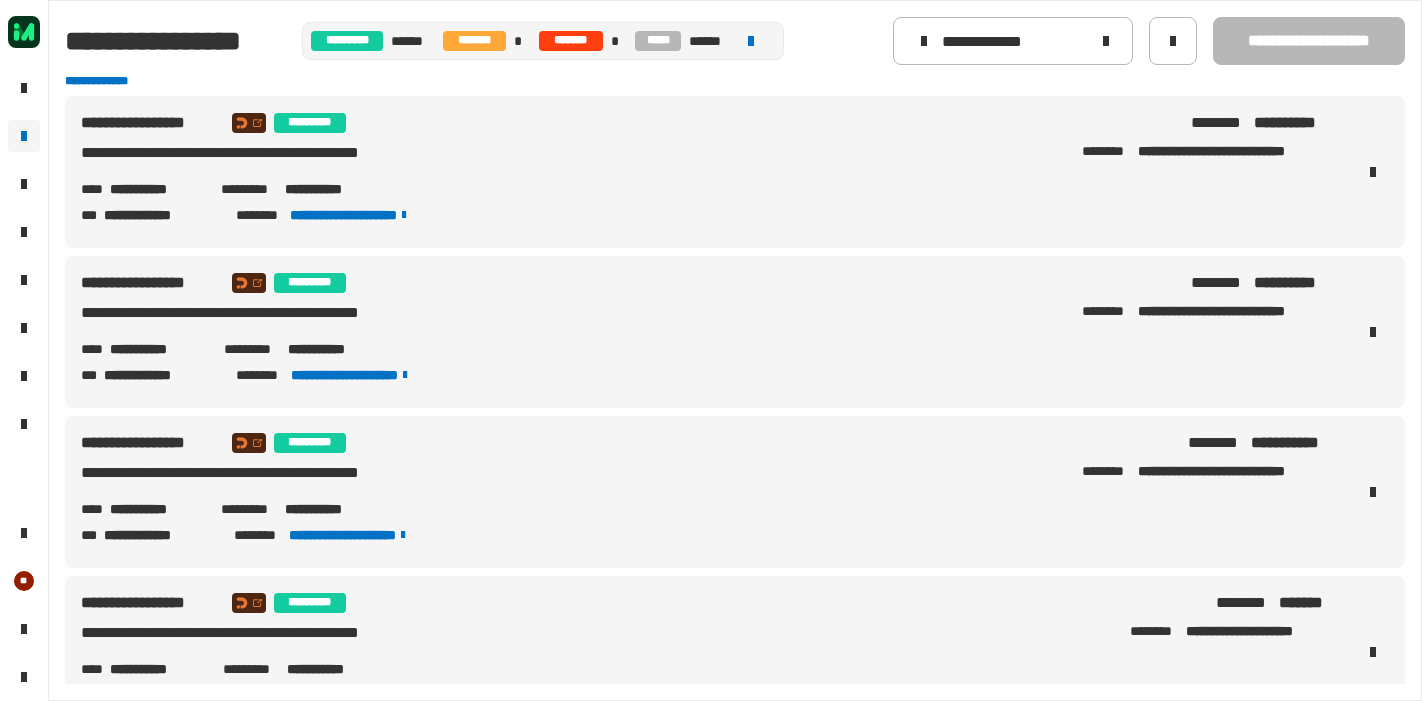 scroll, scrollTop: 0, scrollLeft: 0, axis: both 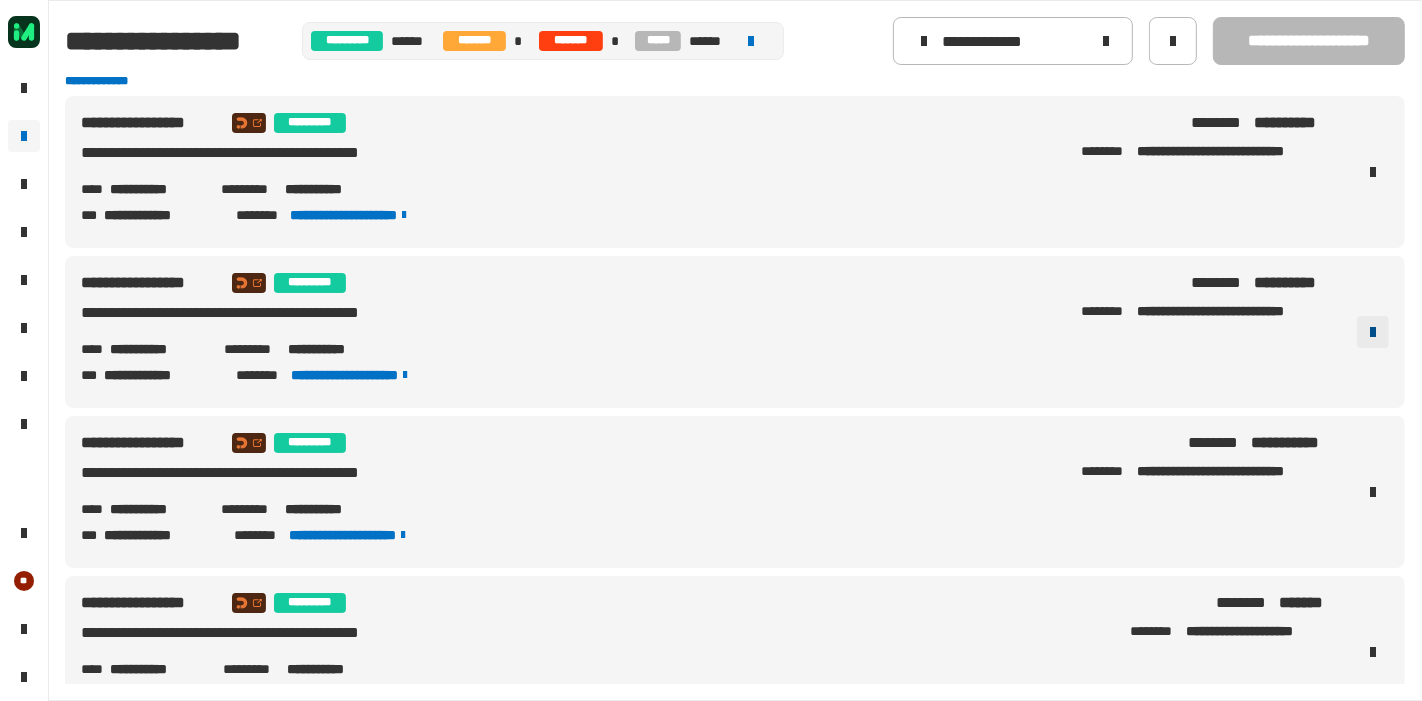 click at bounding box center (1373, 332) 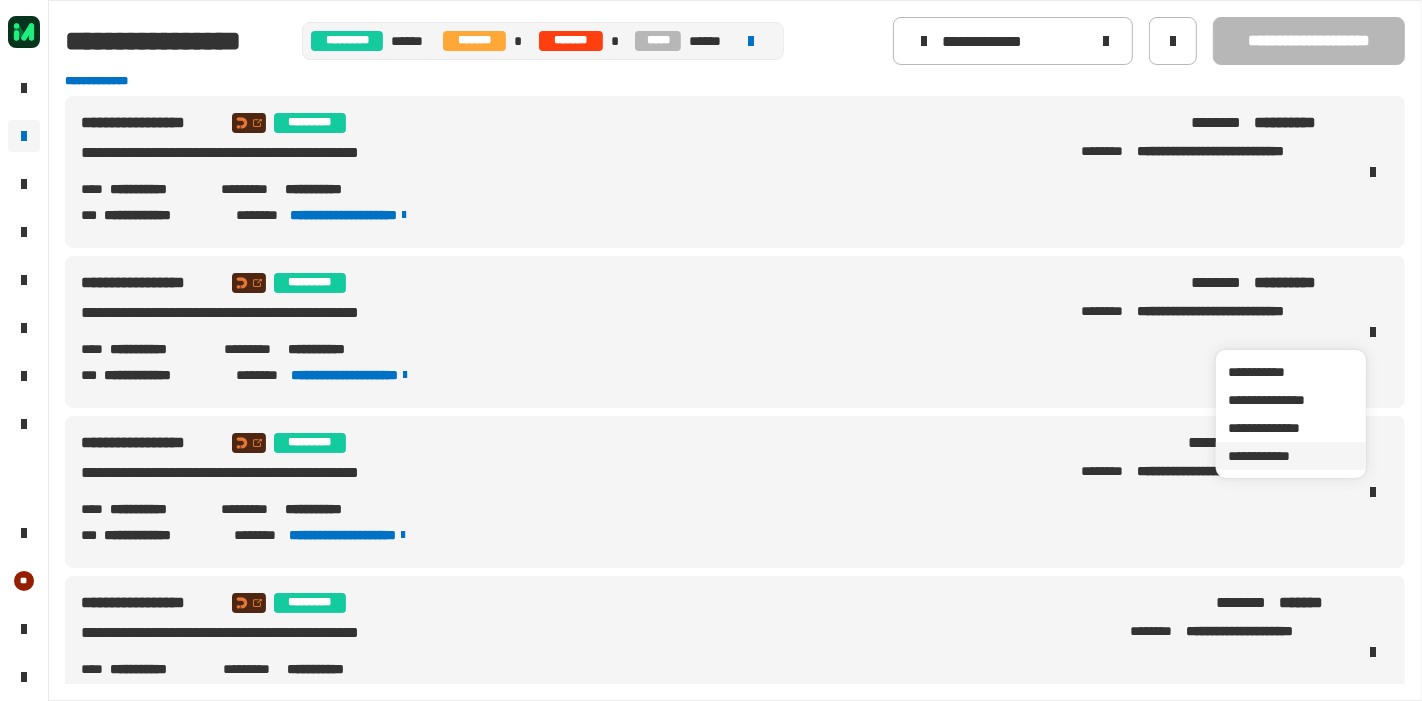 click on "**********" at bounding box center [1291, 456] 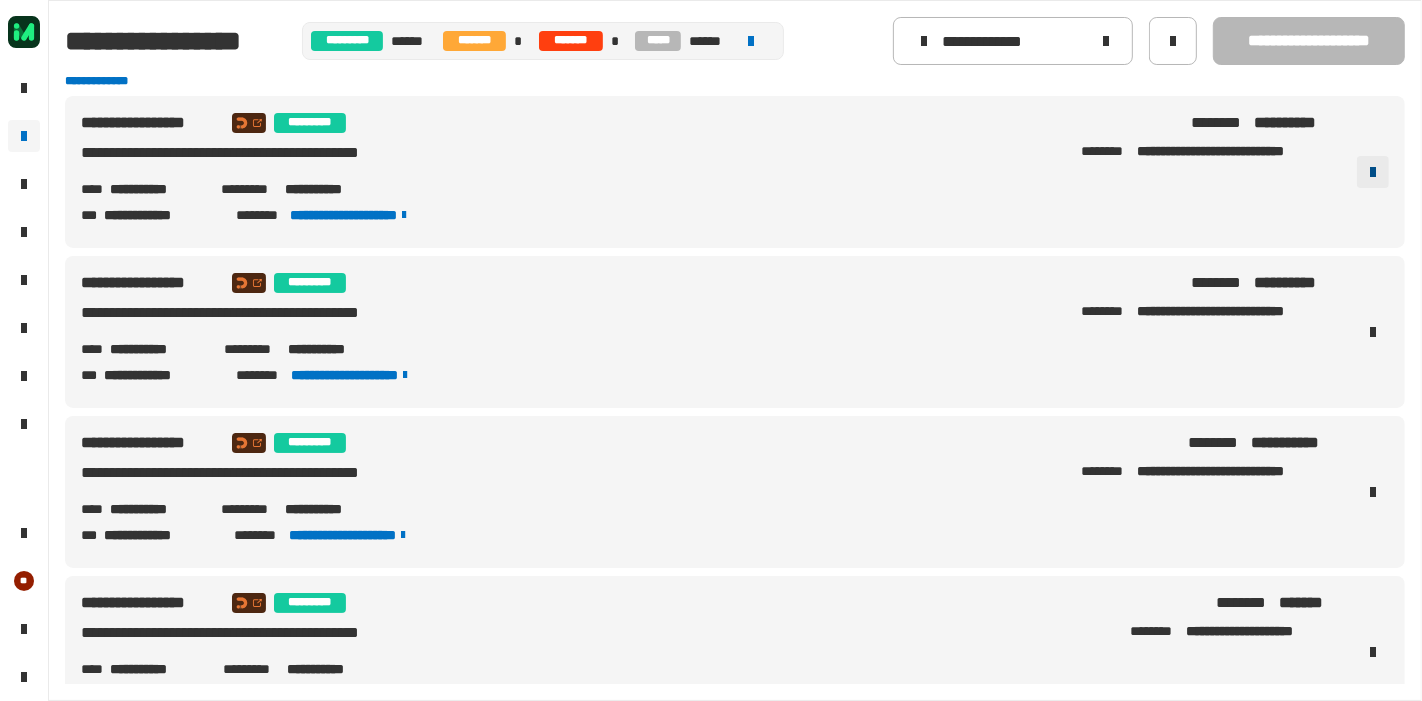 click at bounding box center [1373, 172] 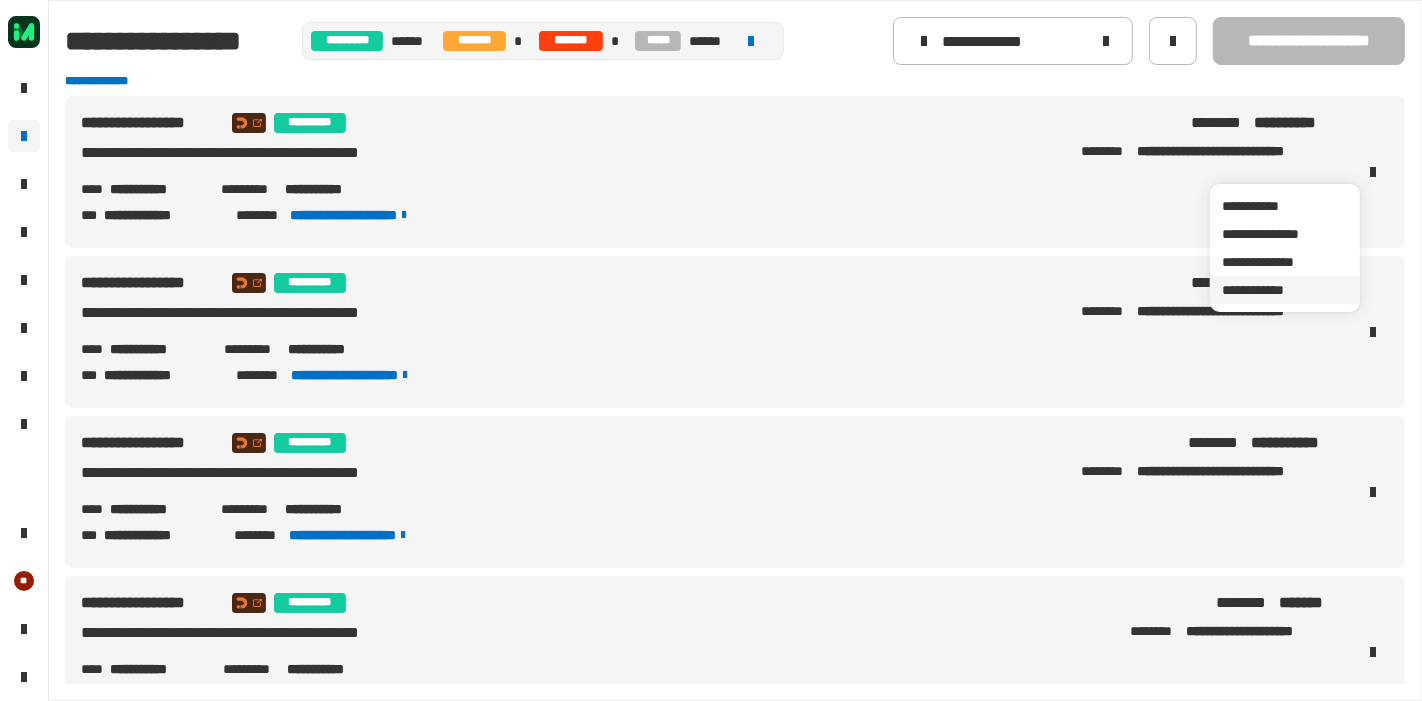 click on "**********" at bounding box center [1285, 290] 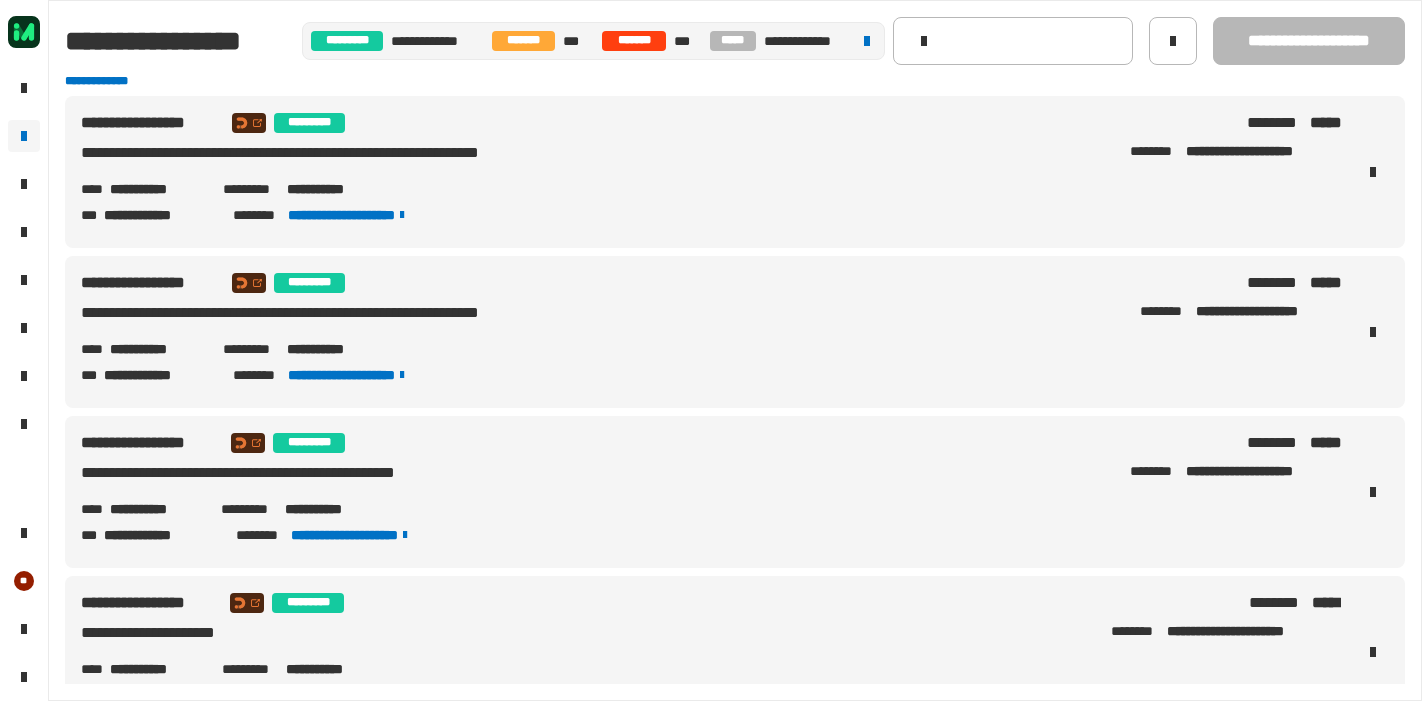 scroll, scrollTop: 0, scrollLeft: 0, axis: both 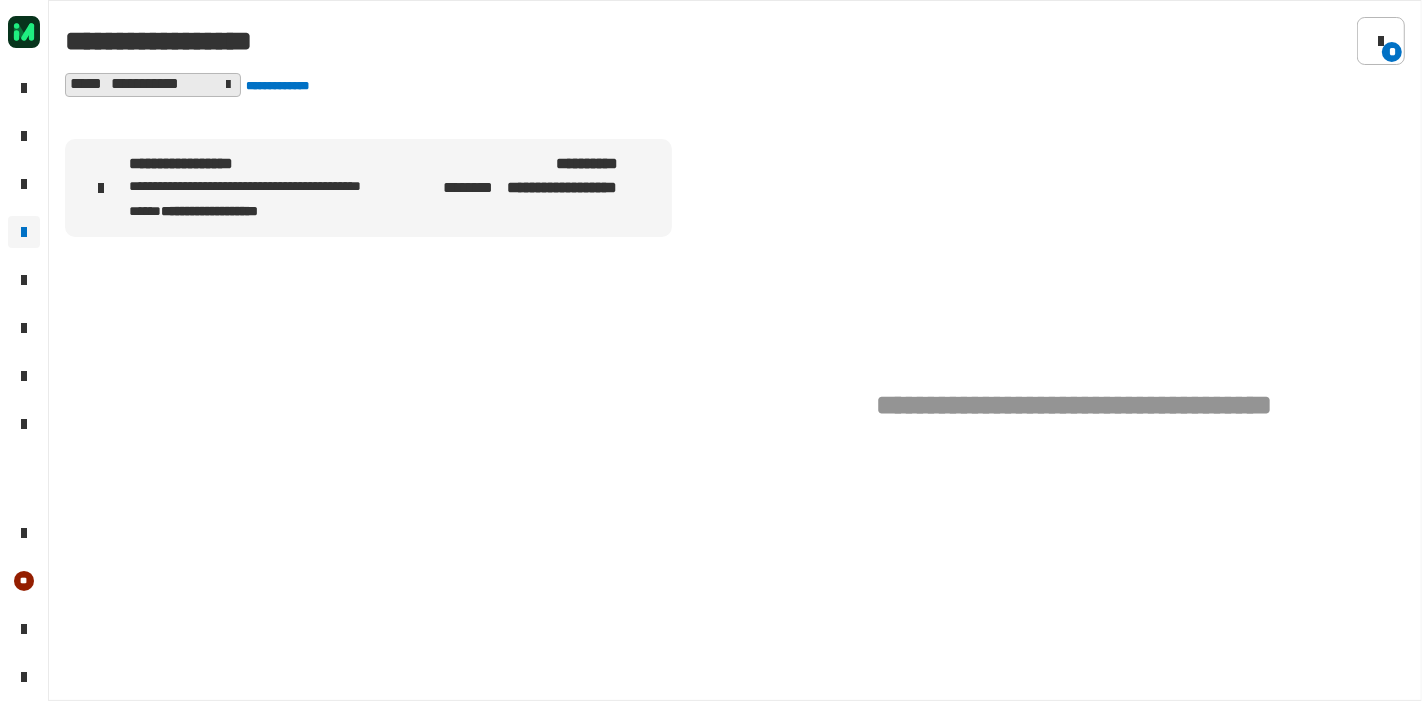 click on "**********" at bounding box center (200, 165) 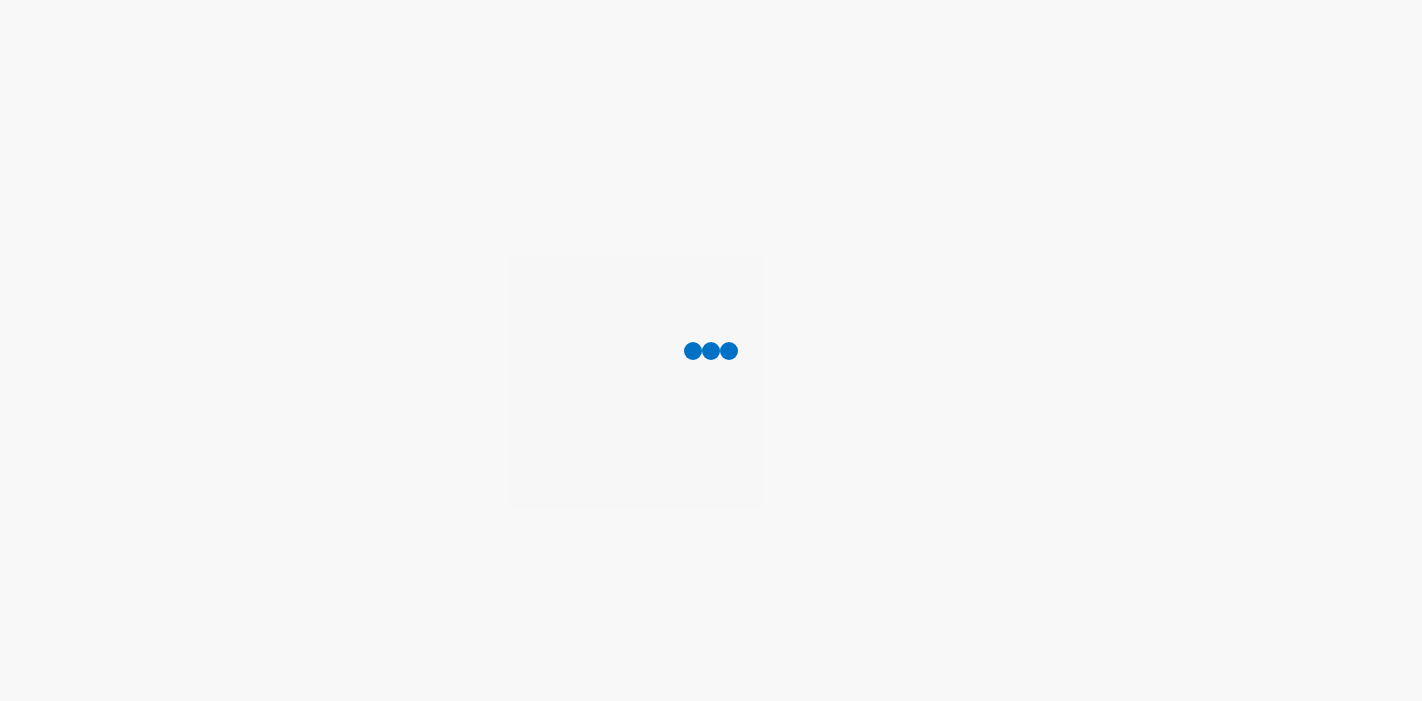 scroll, scrollTop: 0, scrollLeft: 0, axis: both 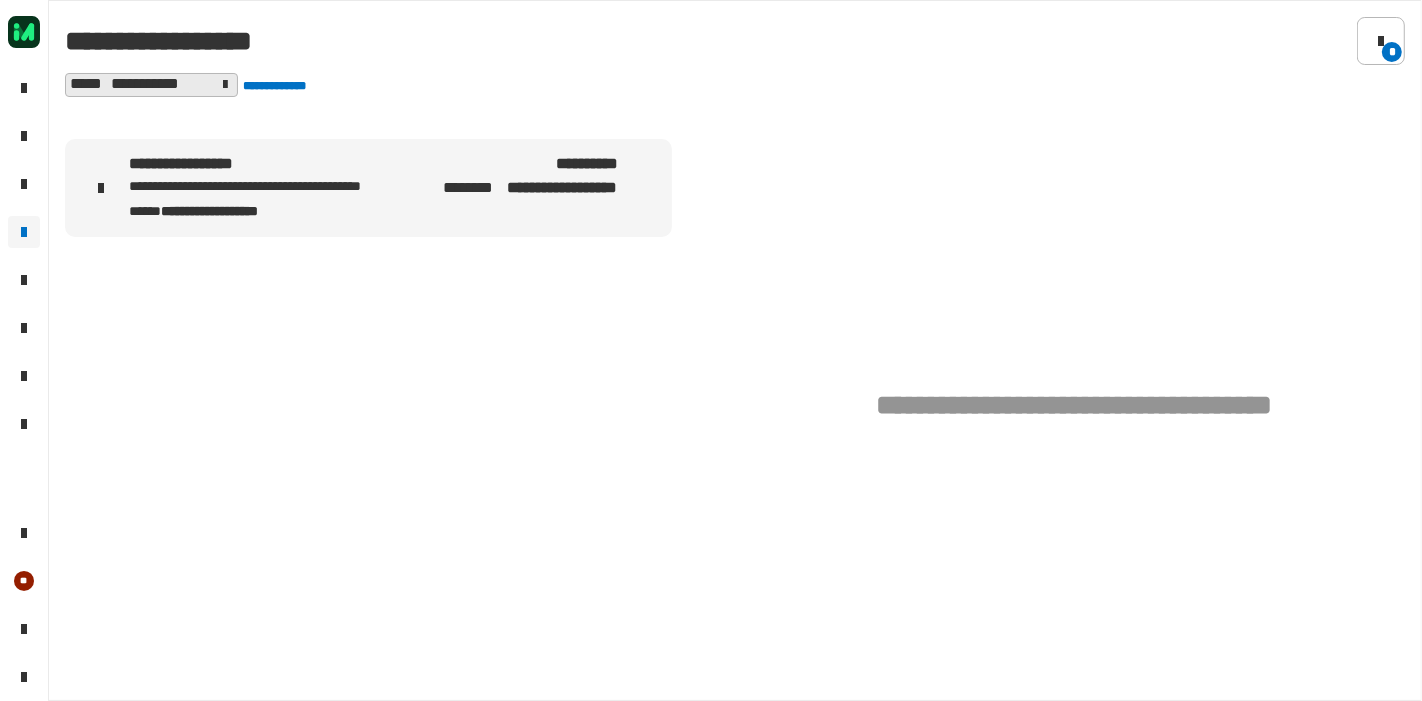 click on "**********" at bounding box center (280, 187) 